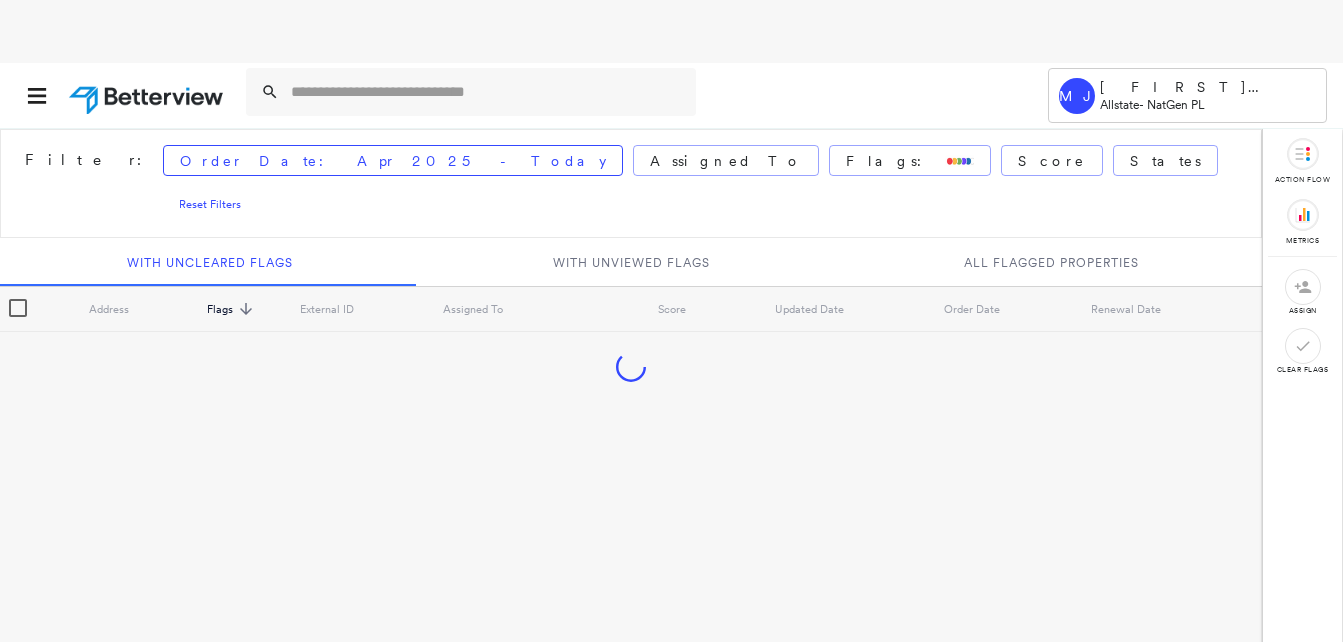 scroll, scrollTop: 0, scrollLeft: 0, axis: both 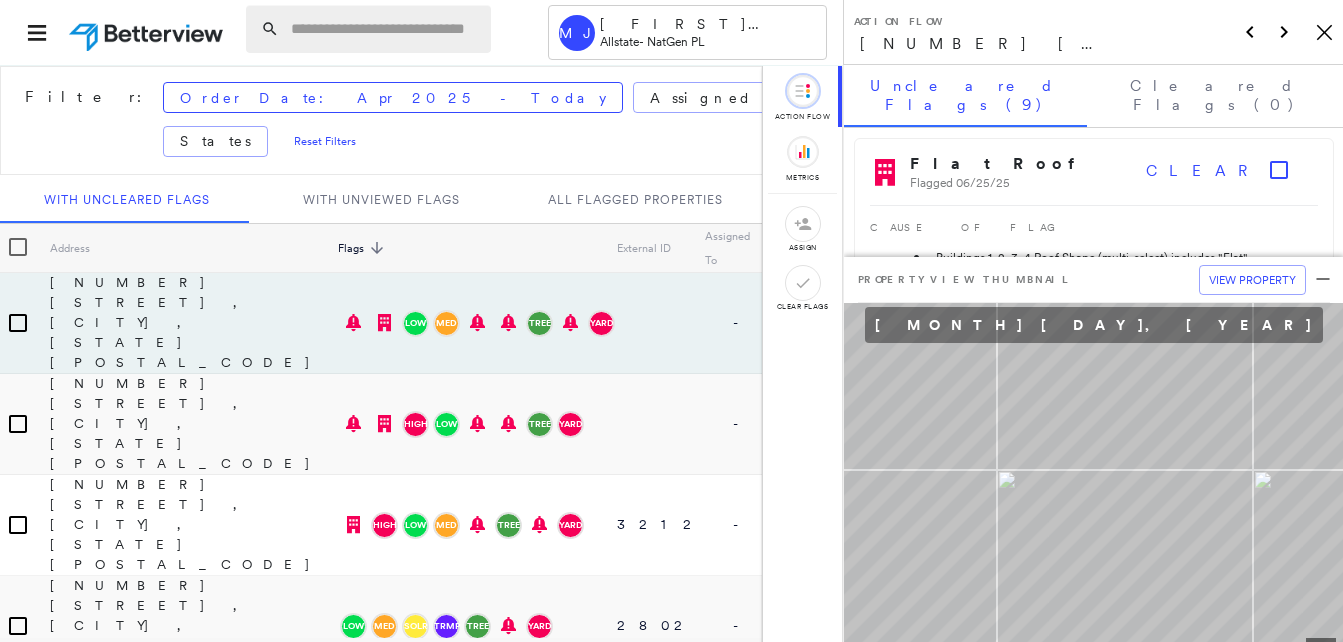 click at bounding box center [385, 29] 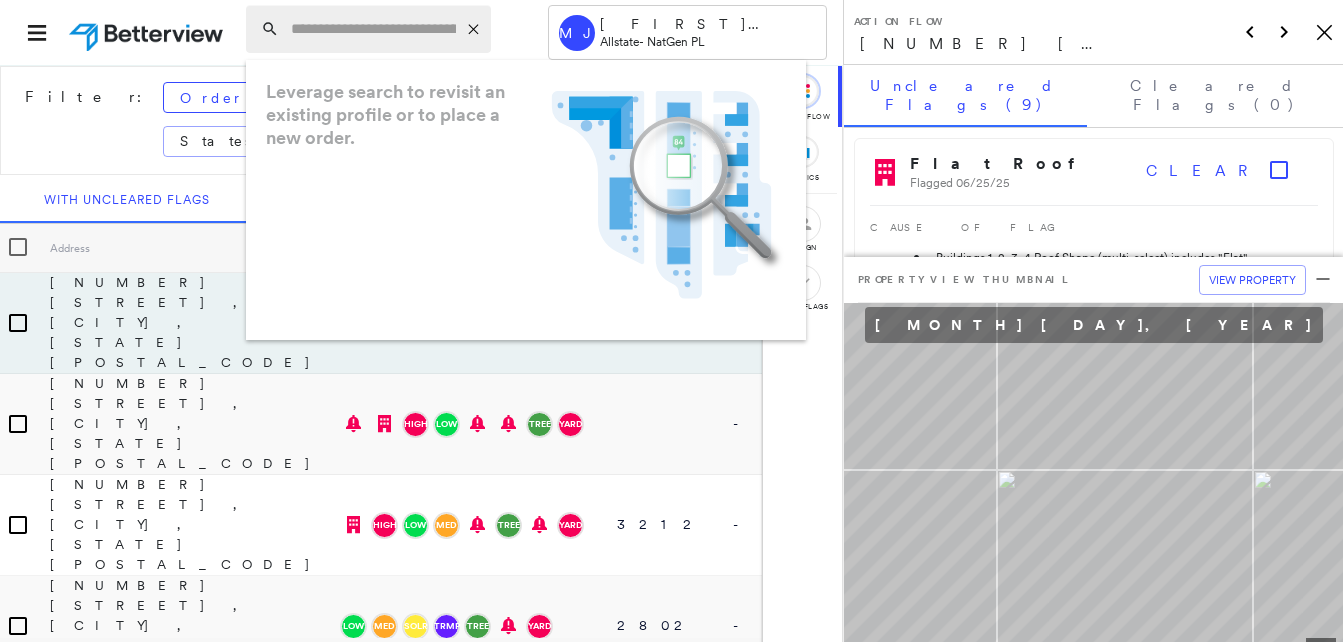 paste on "**********" 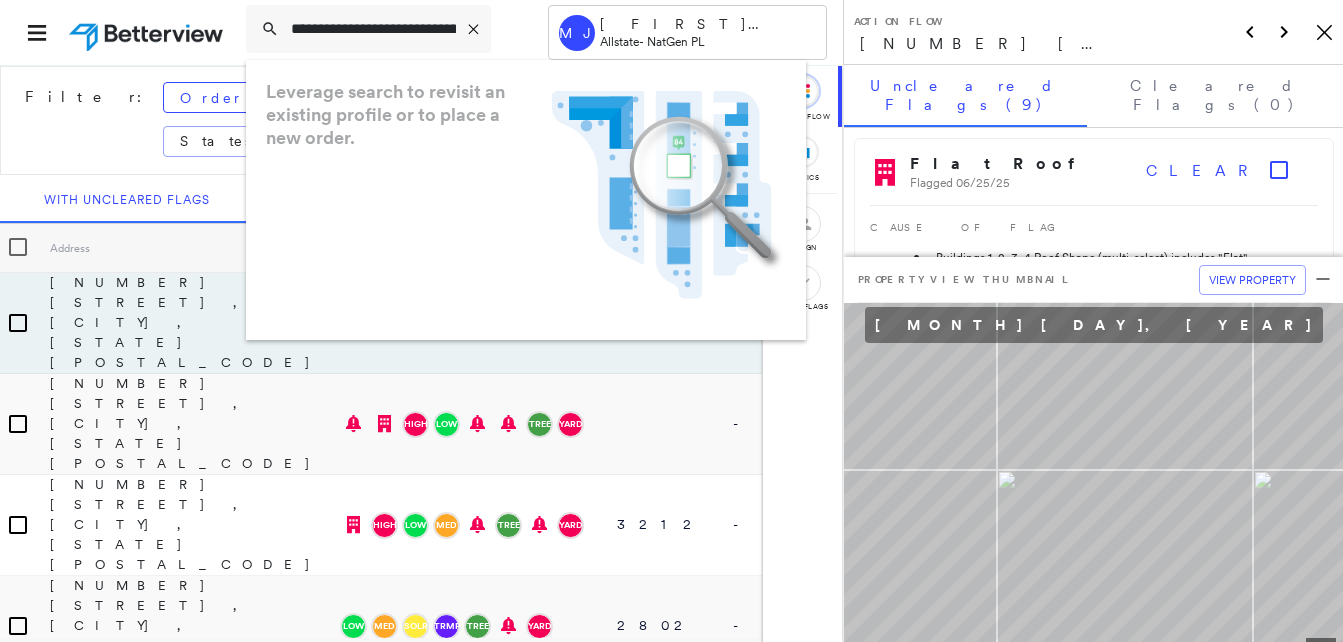 scroll, scrollTop: 0, scrollLeft: 119, axis: horizontal 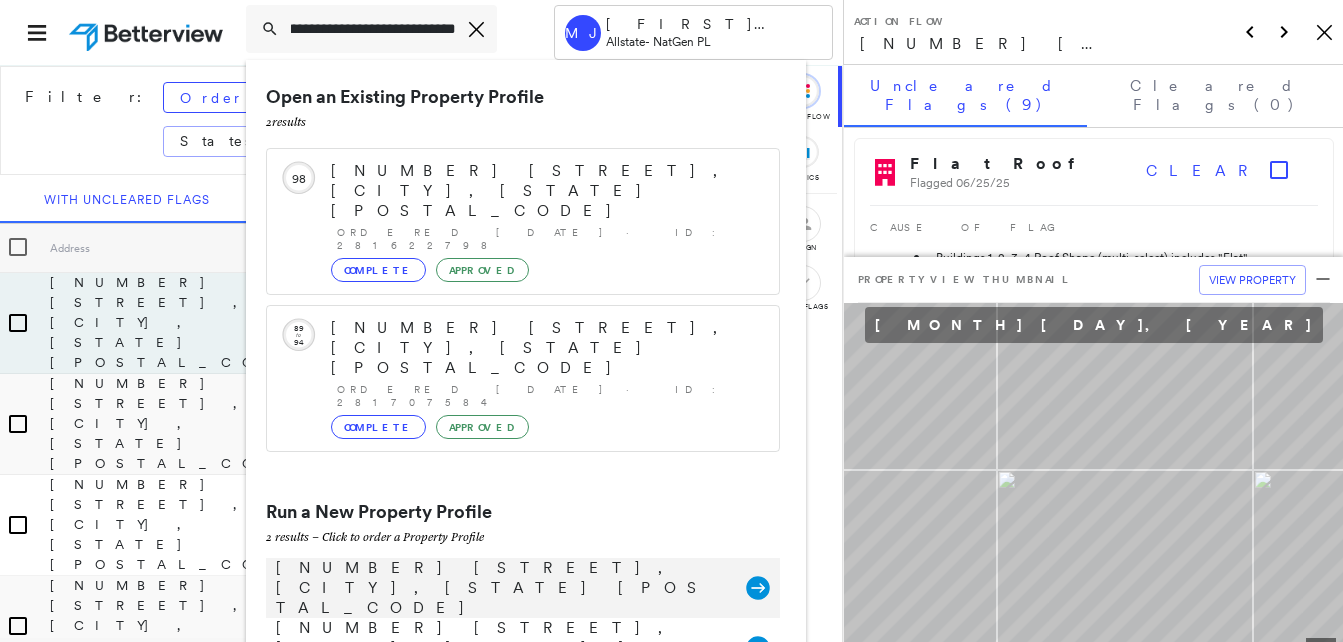 type on "**********" 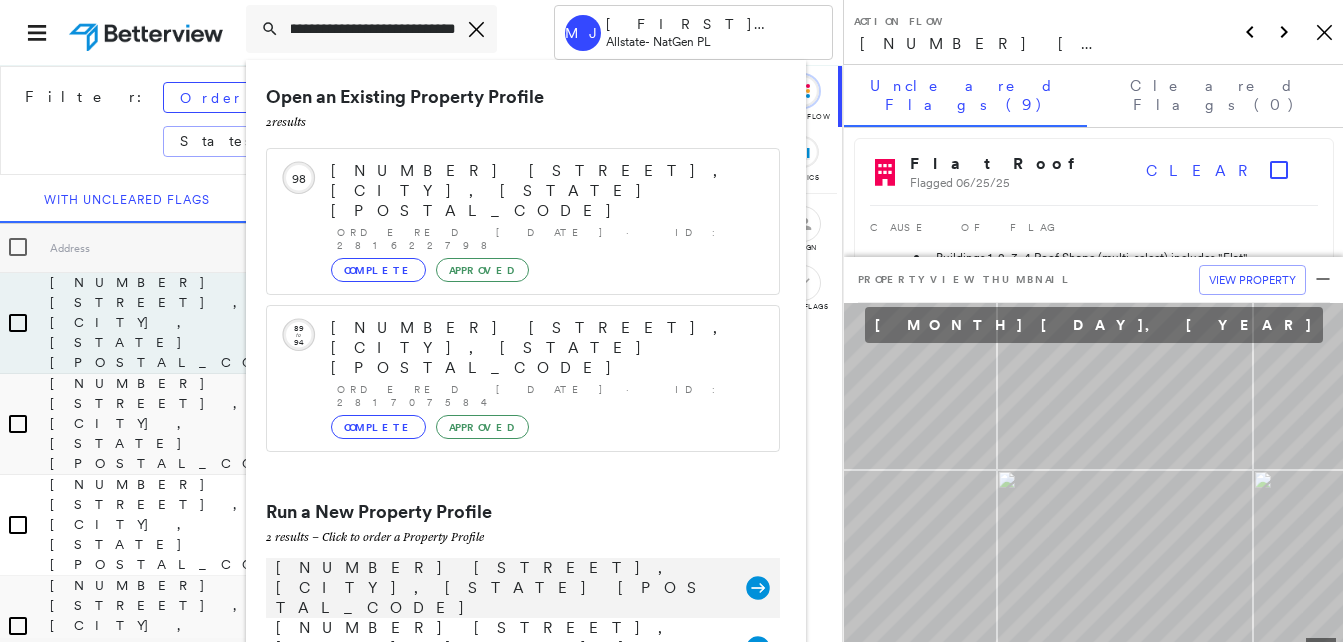 click on "[NUMBER] [STREET], [CITY], [STATE] [POSTAL_CODE]" at bounding box center [501, 588] 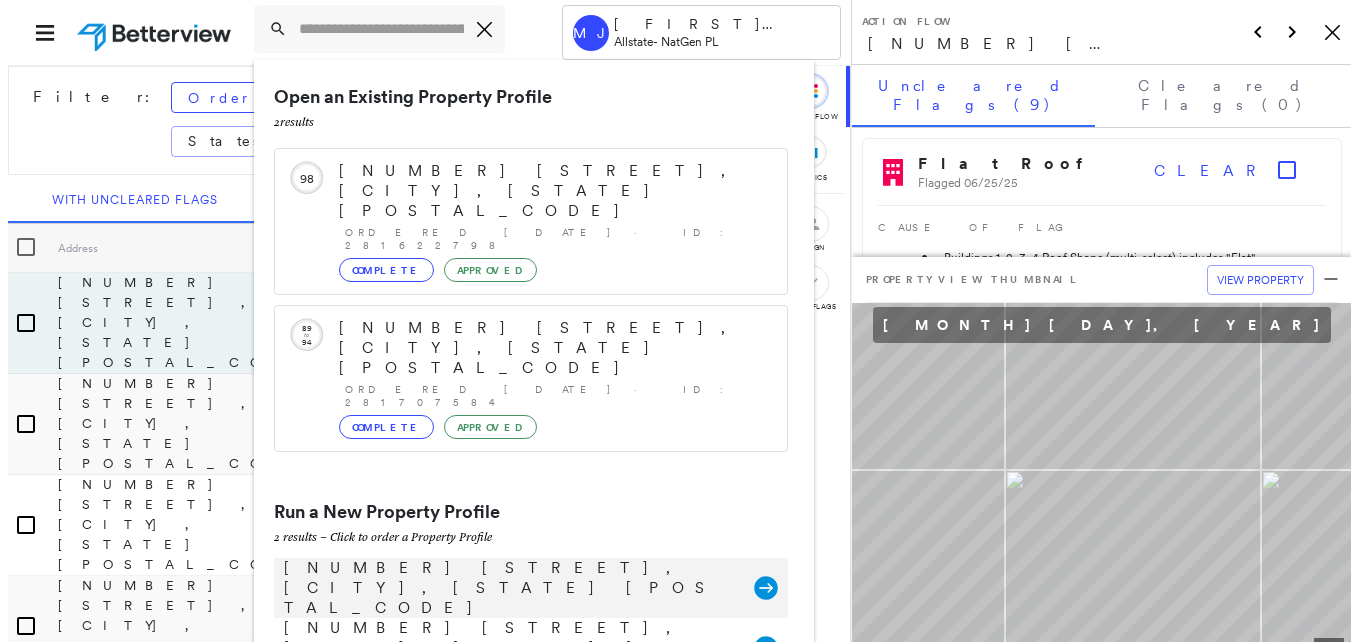 scroll, scrollTop: 0, scrollLeft: 0, axis: both 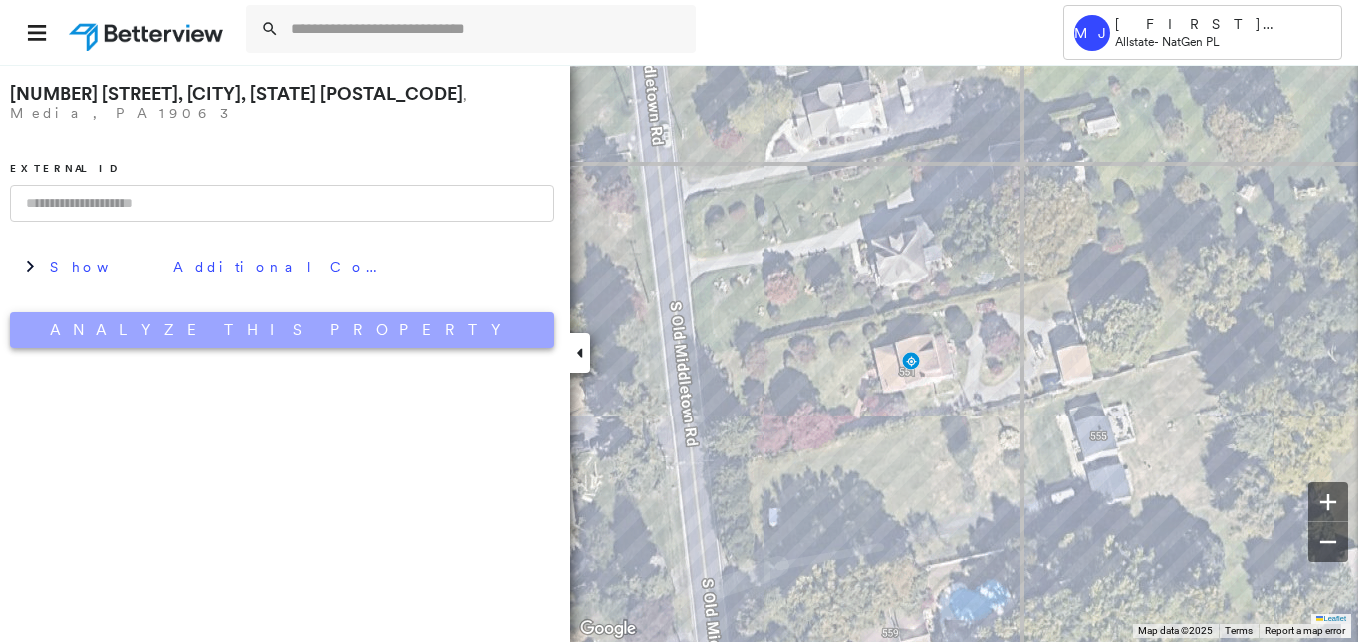 click on "Analyze This Property" at bounding box center [282, 330] 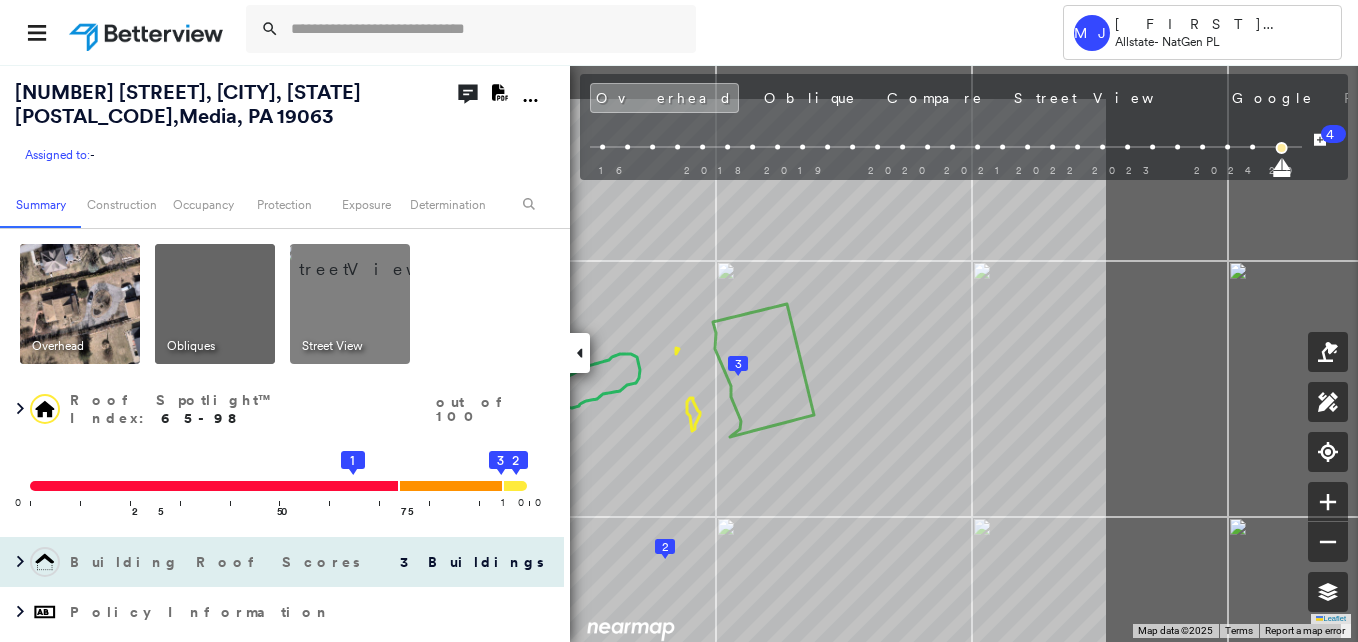 click on "[NUMBER] [STREET], [CITY], [STATE] [POSTAL_CODE] Assigned to: - Assigned to: - Assigned to: - Open Comments Download PDF Report Summary Construction Occupancy Protection Exposure Determination Overhead Obliques Street View Roof Spotlight™ Index : 65-98 out of 100 0 100 25 50 75 1 3 2 Building Roof Scores 3 Buildings Policy Information Flags : 4 (0 cleared, 4 uncleared) Construction Roof Spotlights : Staining, Overhang, Vent Property Features : Car, Cracked Pavement Roof Size & Shape : 3 buildings Occupancy Place Detail Protection Exposure Determination Flags : 4 (0 cleared, 4 uncleared) Uncleared Flags (4) Cleared Flags (0) TREE Tree Overhang Flagged [DATE] Clear Underwriting Review Flagged [DATE] Clear Low Low Priority Roof Score Flagged [DATE] Clear Med Medium Priority Roof Score Flagged [DATE] Clear Action Taken New Entry History Quote/New Business Terms & Conditions Added ACV Endorsement Added Cosmetic Endorsement Inspection/Loss Control Report Information Added to Inspection Survey General" at bounding box center (679, 353) 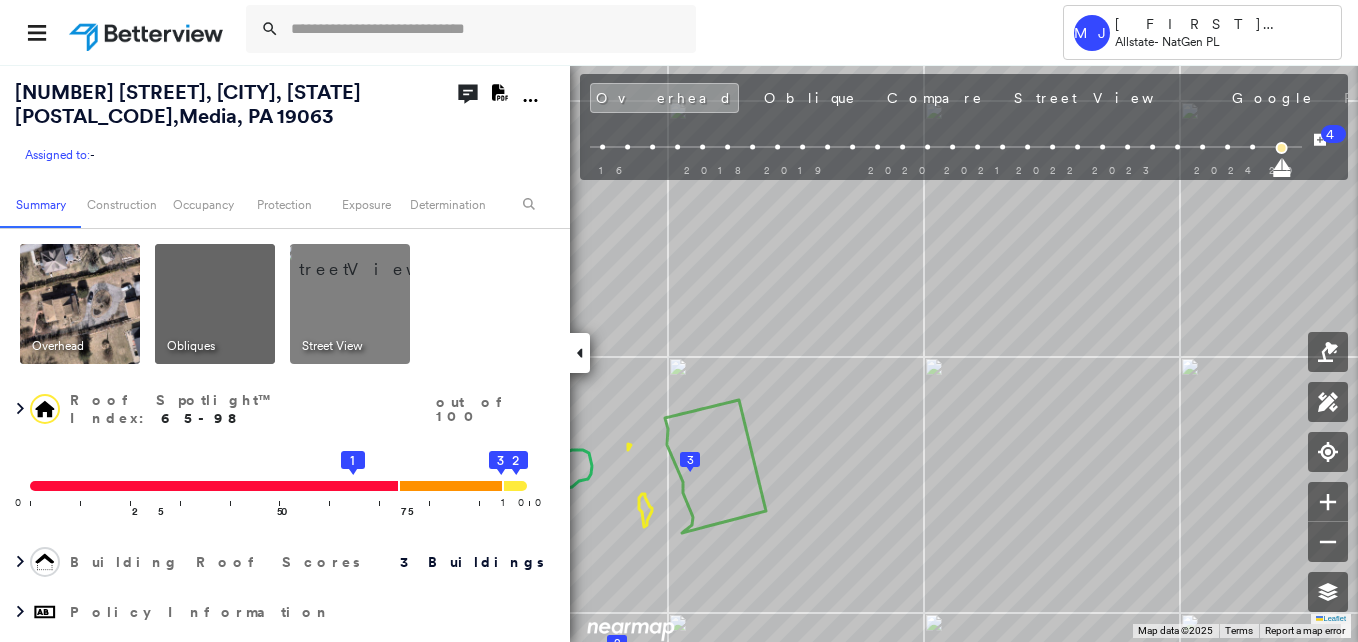 click at bounding box center (215, 304) 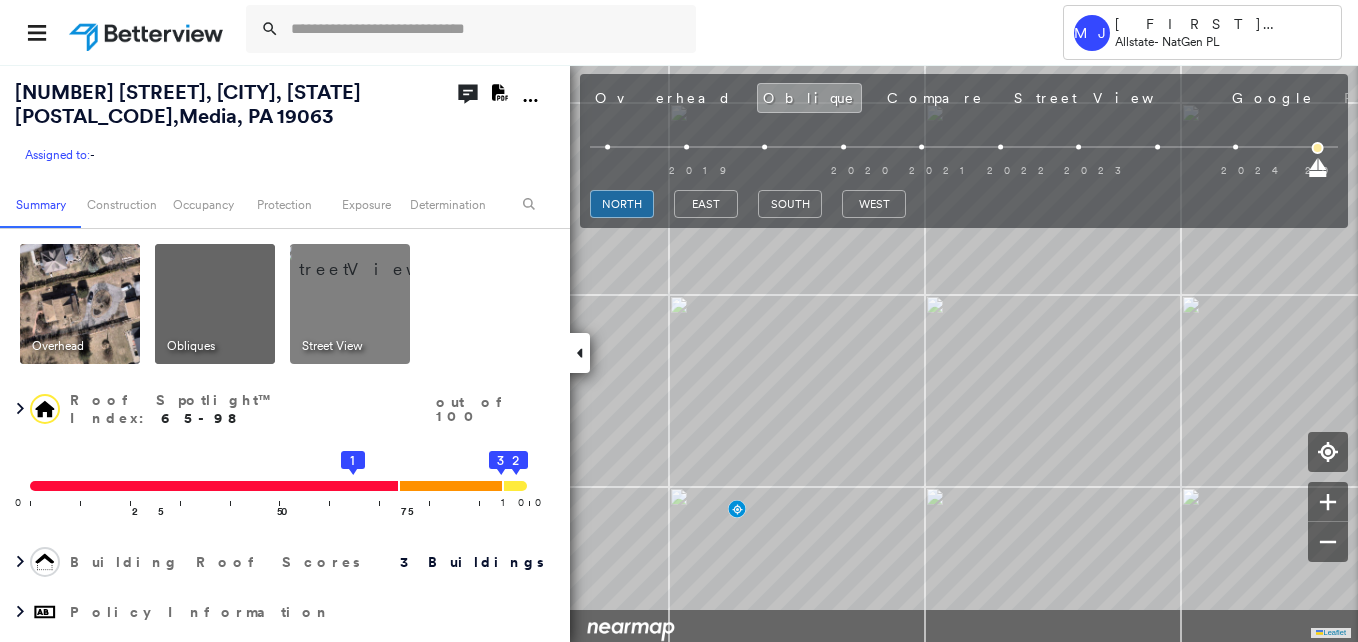 click on "Tower MJ [FIRST] [LAST] Allstate - NatGen PL [NUMBER] [STREET], [CITY], [STATE] [POSTAL_CODE] Assigned to: - Assigned to: - Assigned to: - Open Comments Download PDF Report Summary Construction Occupancy Protection Exposure Determination Overhead Obliques Street View Roof Spotlight™ Index : 65-98 out of 100 0 100 25 50 75 1 3 2 Building Roof Scores 3 Buildings Policy Information Flags : 4 (0 cleared, 4 uncleared) Construction Roof Spotlights : Staining, Overhang, Vent Property Features : Car, Cracked Pavement Roof Size & Shape : 3 buildings Occupancy Place Detail Protection Exposure Determination Flags : 4 (0 cleared, 4 uncleared) Uncleared Flags (4) Cleared Flags (0) TREE Tree Overhang Flagged [DATE] Clear Underwriting Review Flagged [DATE] Clear Low Low Priority Roof Score Flagged [DATE] Clear Med Medium Priority Roof Score Flagged [DATE] Clear Action Taken New Entry History Quote/New Business Terms & Conditions Added ACV Endorsement Added Cosmetic Endorsement Inspection/Loss Control General" at bounding box center [679, 321] 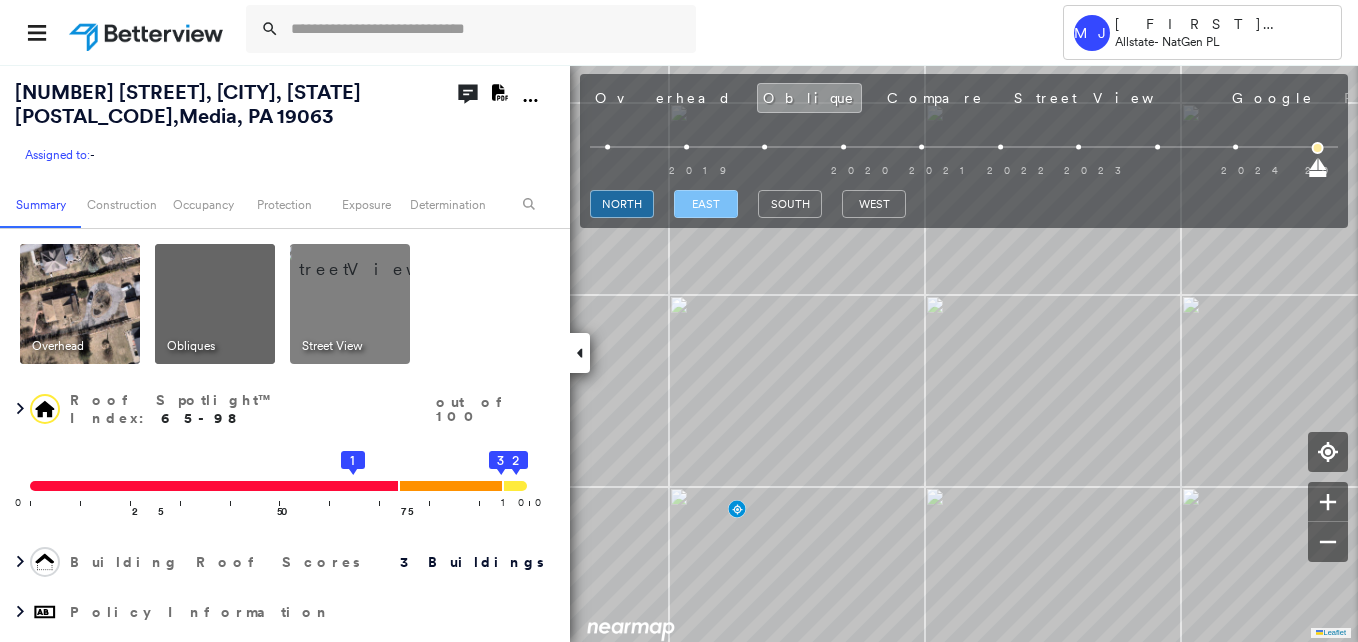 click on "east" at bounding box center [706, 204] 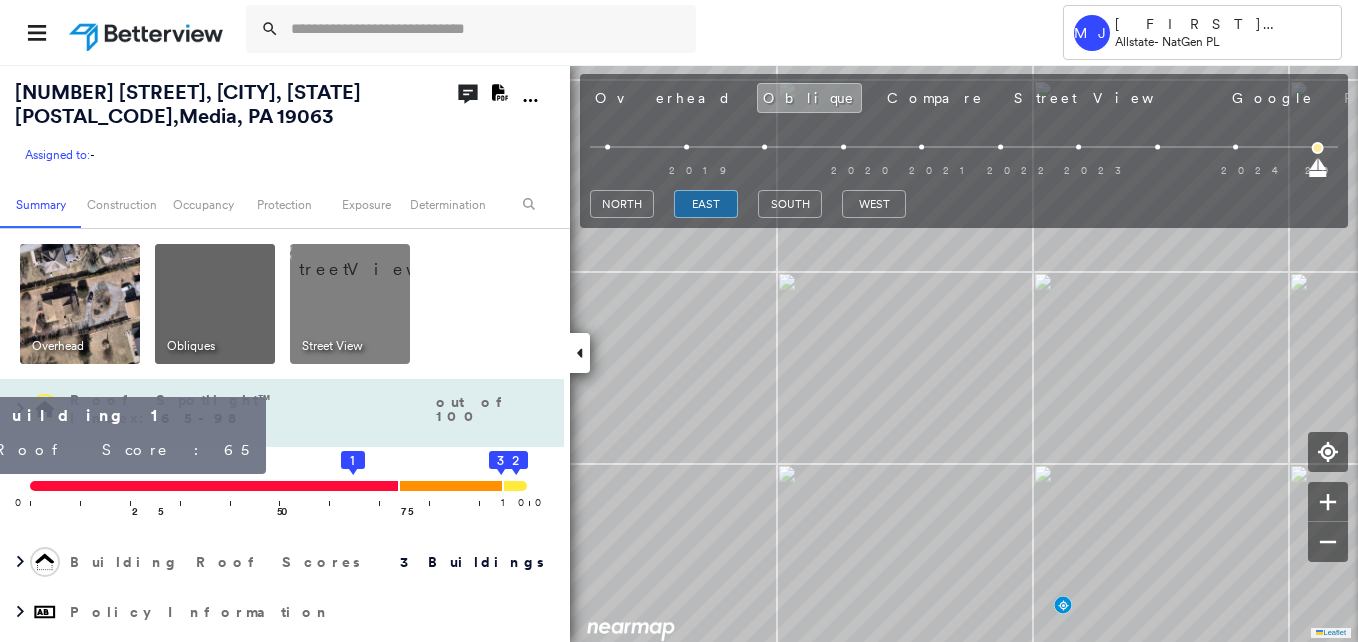 click on "1" 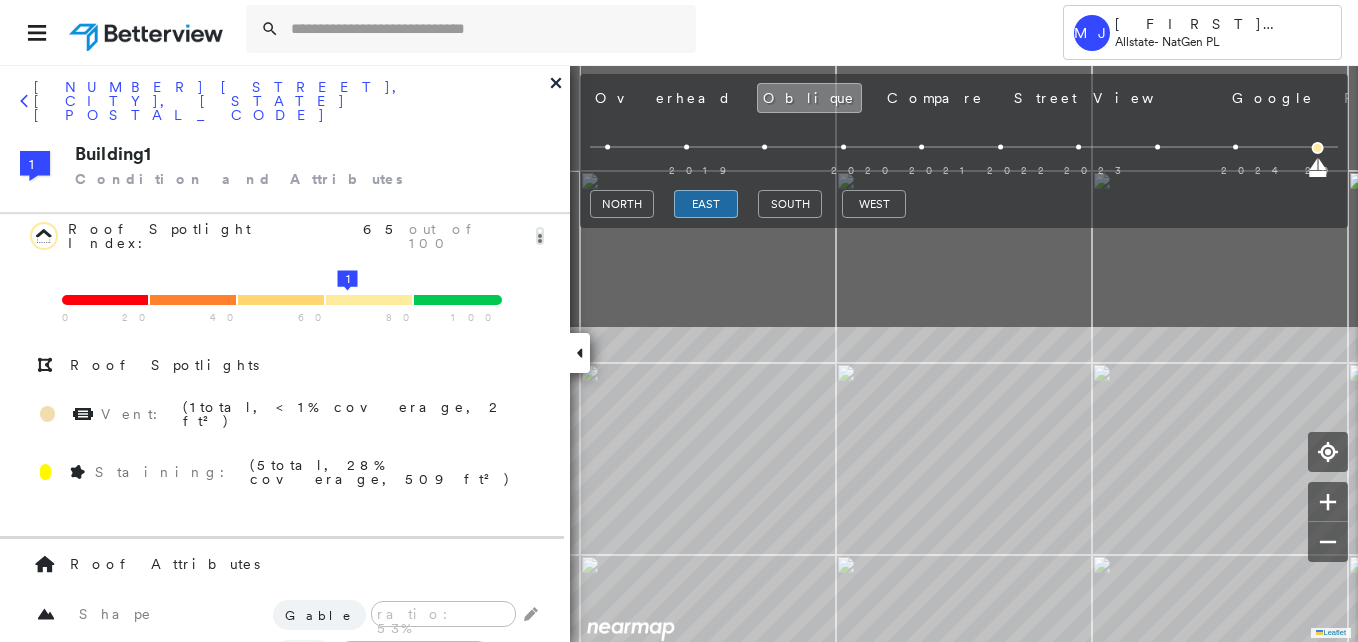 click on "Tower MJ [FIRST] [LAST] Allstate - NatGen PL [NUMBER] [STREET], [CITY], [STATE] [POSTAL_CODE] Assigned to: - Assigned to: - Assigned to: - Open Comments Download PDF Report Summary Construction Occupancy Protection Exposure Determination Overhead Obliques Street View Roof Spotlight™ Index : 65-98 out of 100 0 100 25 50 75 1 3 2 Comparison Quartile Data For: All Allstate Properties ****** Legend for All Allstate Properties Lowest Quartile: Properties Scoring 0 - 74 Second Quartile: Properties Scoring 75 - 95 Third Quartile: Properties Scoring 96 - 100 Highest Quartile: Properties Scoring 101 - 100 RSI unavailable Building Roof Scores 3 Buildings Policy Information Flags : 4 (0 cleared, 4 uncleared) Construction Roof Spotlights : Staining, Overhang, Vent Property Features : Car, Cracked Pavement Roof Size & Shape : 3 buildings Occupancy Place Detail Protection Exposure Determination Flags : 4 (0 cleared, 4 uncleared) Uncleared Flags (4) Cleared Flags (0) TREE Tree Overhang Clear Clear Low" at bounding box center (679, 321) 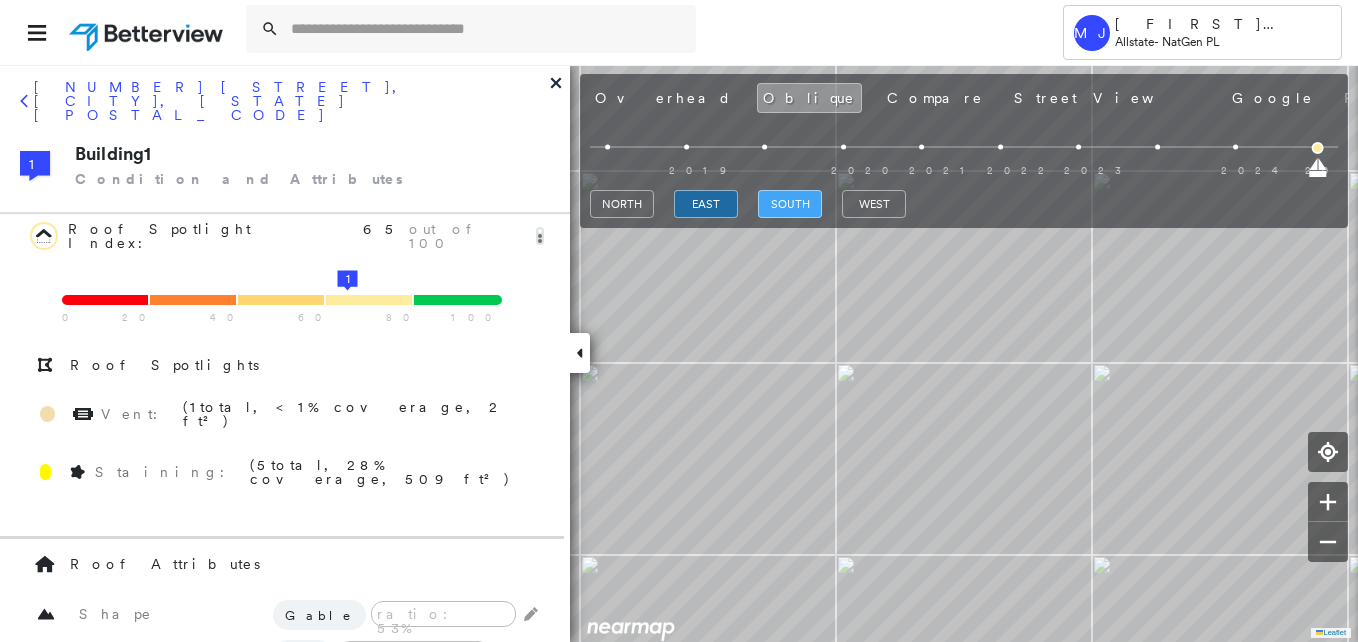 click on "south" at bounding box center [790, 204] 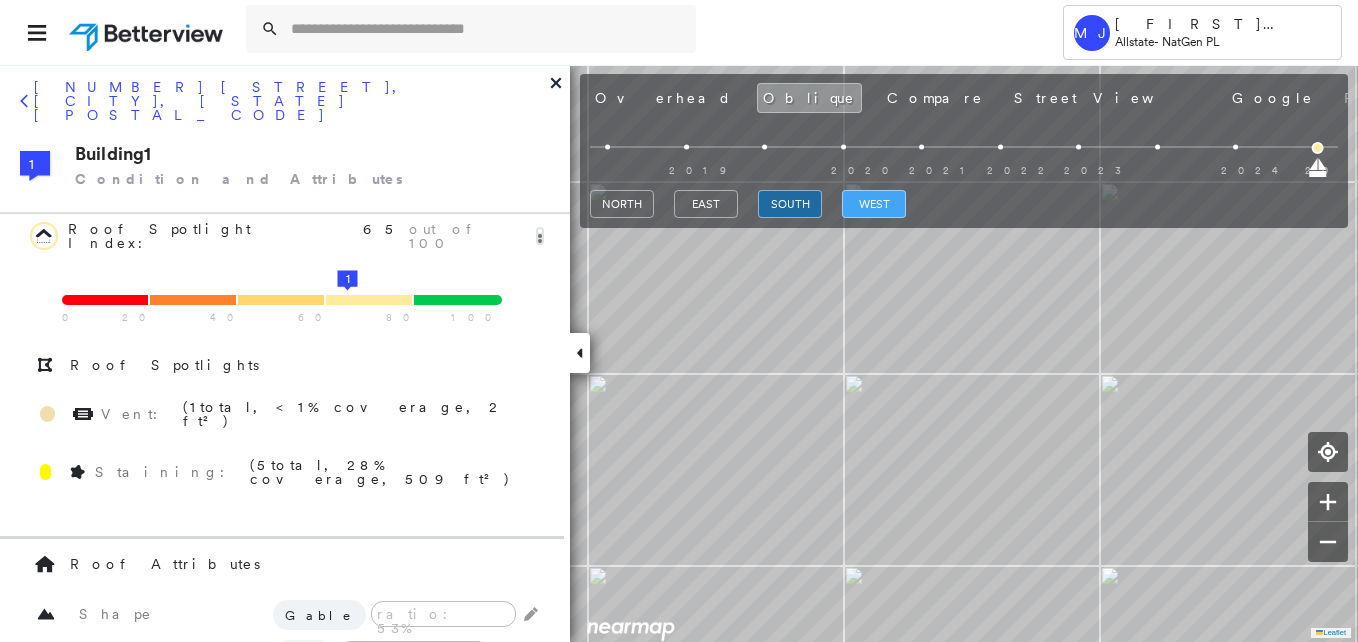 click on "west" at bounding box center (874, 204) 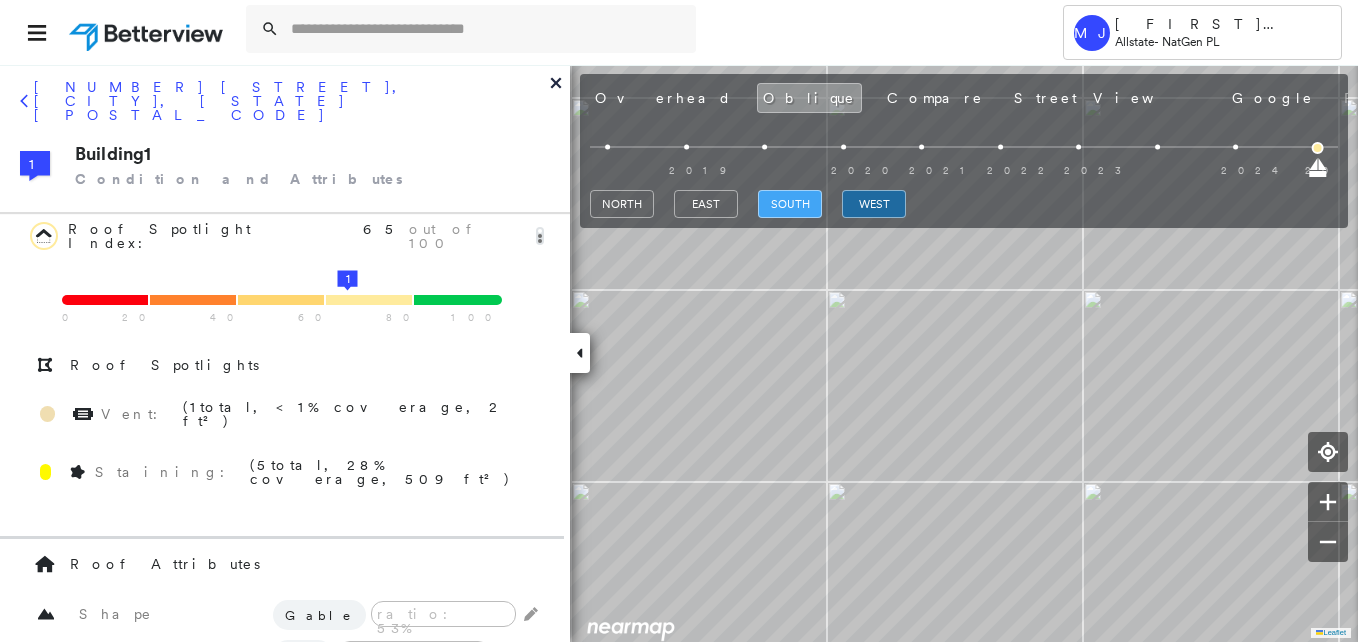 click on "south" at bounding box center [790, 204] 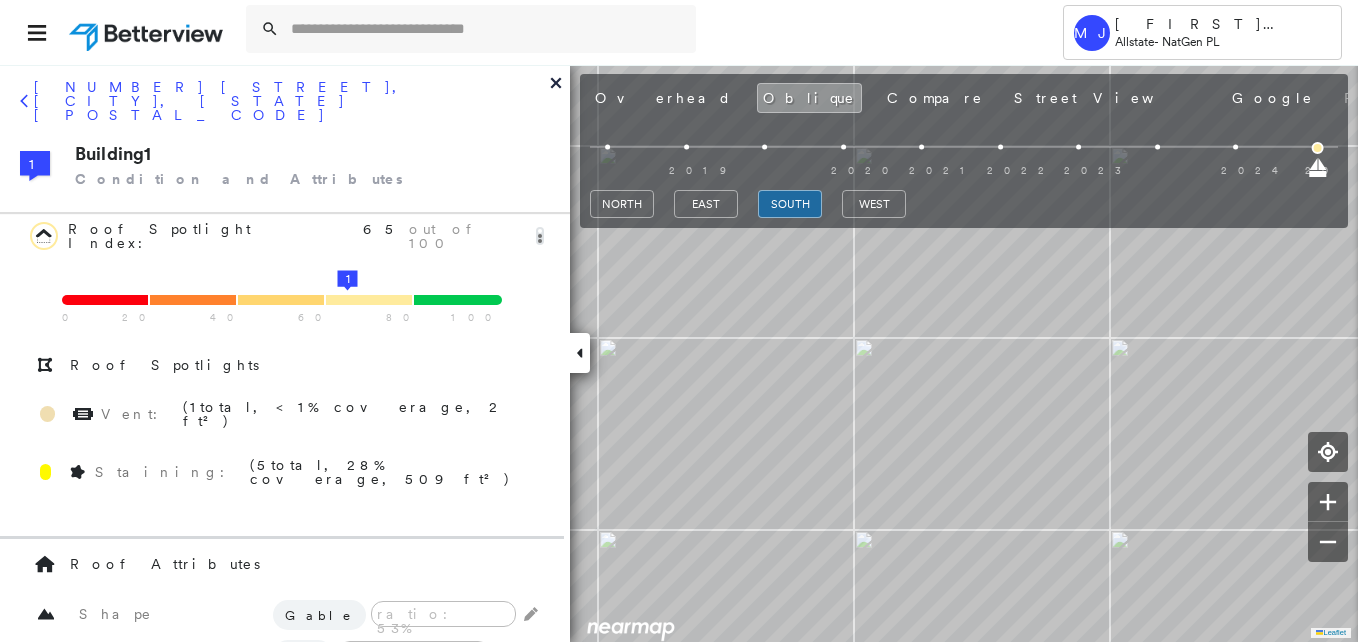click 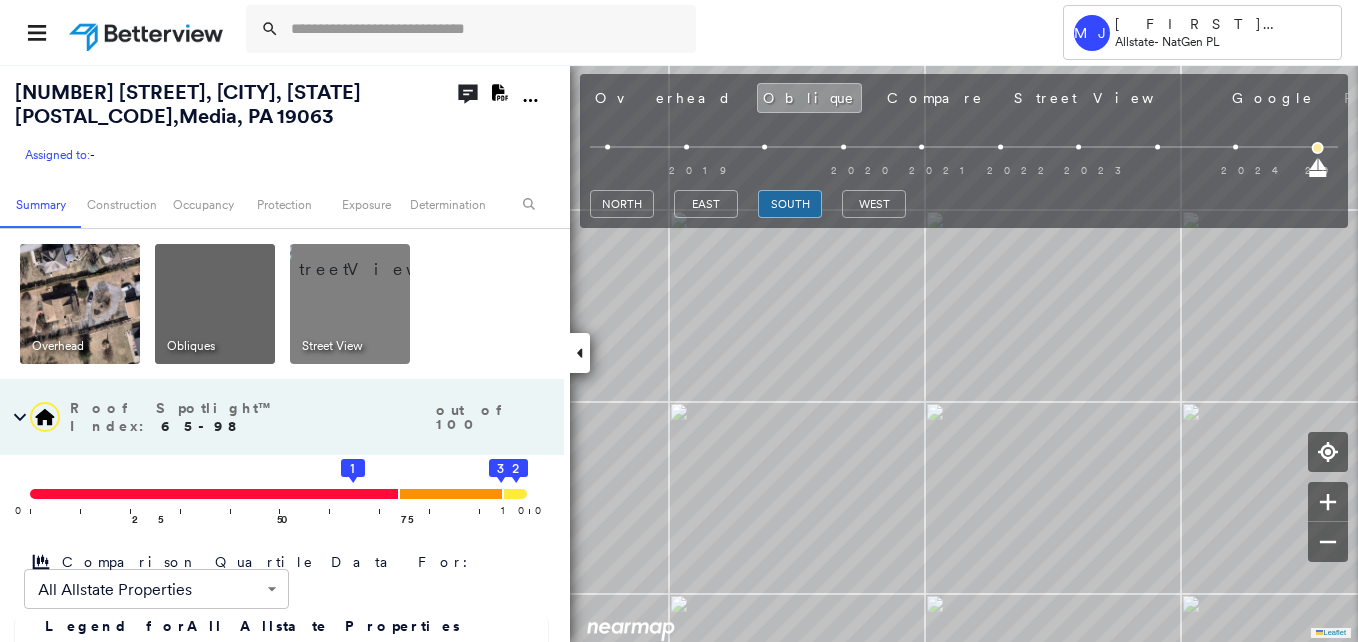 click at bounding box center (374, 259) 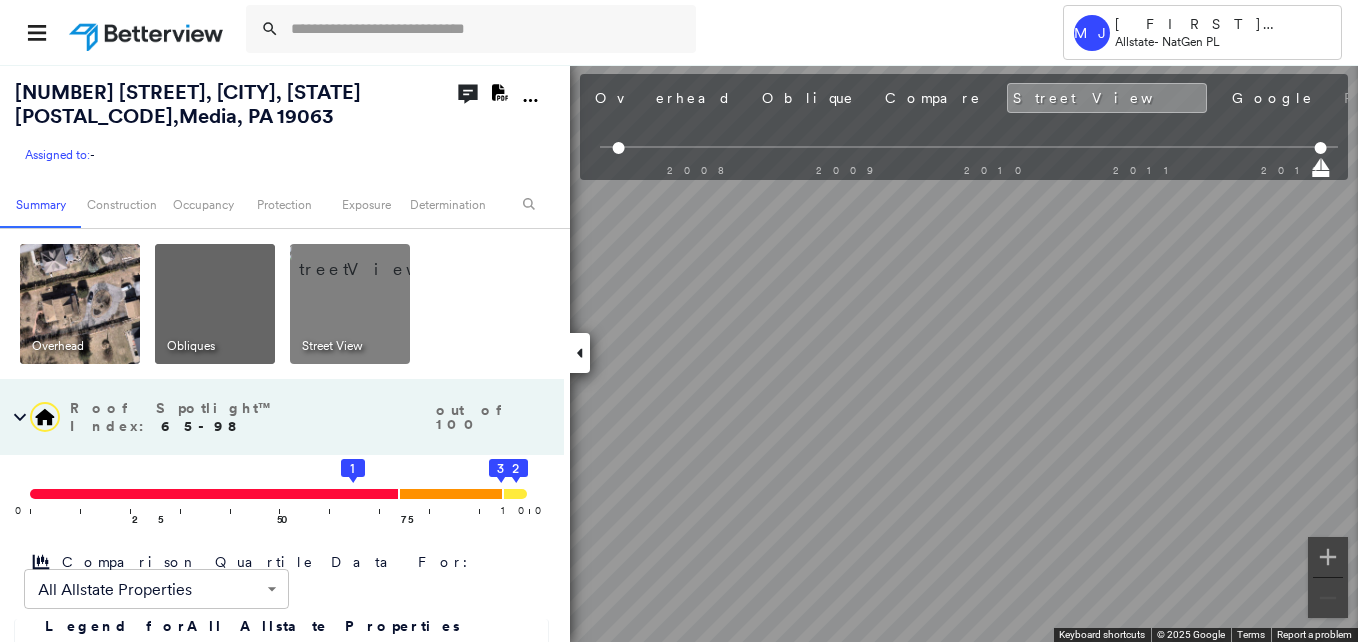 click on "[NUMBER] [STREET], [CITY], [STATE] [POSTAL_CODE] Assigned to: - Assigned to: - Assigned to: - Open Comments Download PDF Report Summary Construction Occupancy Protection Exposure Determination Overhead Obliques Street View Roof Spotlight™ Index : 65-98 out of 100 0 100 25 50 75 1 3 2 Comparison Quartile Data For: All Allstate Properties ****** Legend for All Allstate Properties Lowest Quartile: Properties Scoring 0 - 74 Second Quartile: Properties Scoring 75 - 95 Third Quartile: Properties Scoring 96 - 100 Highest Quartile: Properties Scoring 101 - 100 RSI unavailable Building Roof Scores 3 Buildings Policy Information Flags : 4 (0 cleared, 4 uncleared) Construction Roof Spotlights : Staining, Overhang, Vent Property Features : Car, Cracked Pavement Roof Size & Shape : 3 buildings Occupancy Place Detail Protection Exposure Determination Flags : 4 (0 cleared, 4 uncleared) Uncleared Flags (4) Cleared Flags (0) TREE Tree Overhang Flagged [DATE] Clear Underwriting Review Flagged [DATE]" at bounding box center [679, 353] 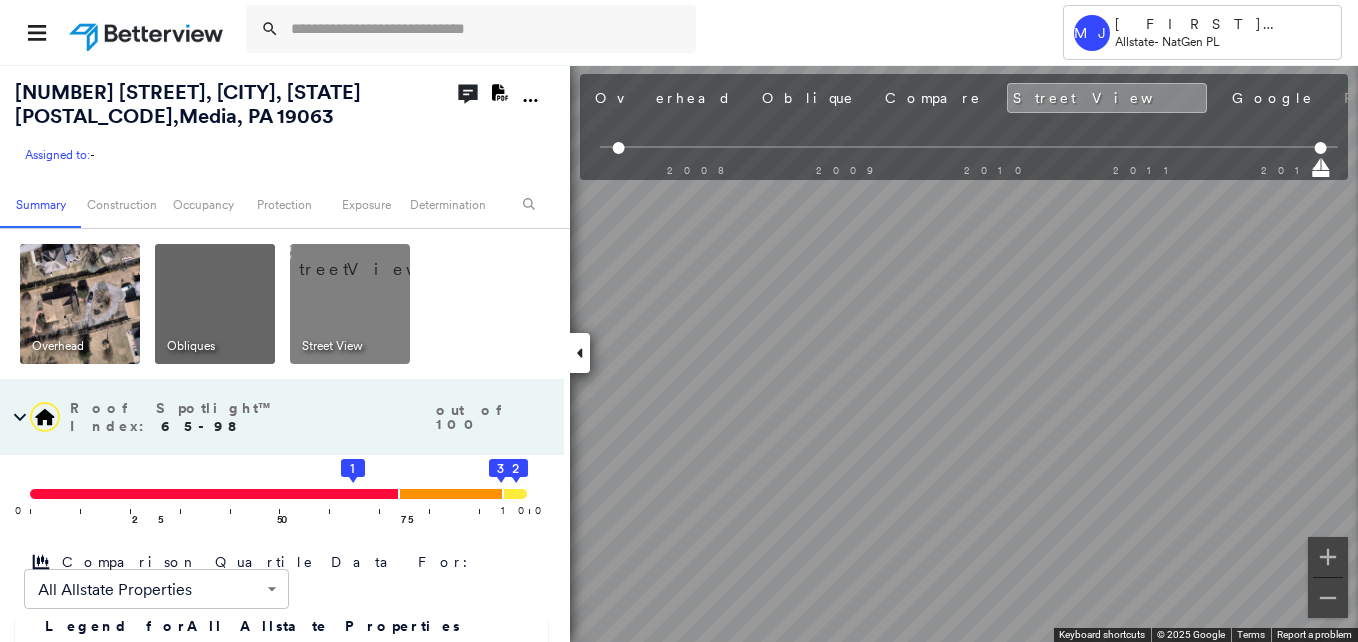 click on "[NUMBER] [STREET], [CITY], [STATE] [POSTAL_CODE] Assigned to: - Assigned to: - Assigned to: - Open Comments Download PDF Report Summary Construction Occupancy Protection Exposure Determination Overhead Obliques Street View Roof Spotlight™ Index : 65-98 out of 100 0 100 25 50 75 1 3 2 Comparison Quartile Data For: All Allstate Properties ****** Legend for All Allstate Properties Lowest Quartile: Properties Scoring 0 - 74 Second Quartile: Properties Scoring 75 - 95 Third Quartile: Properties Scoring 96 - 100 Highest Quartile: Properties Scoring 101 - 100 RSI unavailable Building Roof Scores 3 Buildings Policy Information Flags : 4 (0 cleared, 4 uncleared) Construction Roof Spotlights : Staining, Overhang, Vent Property Features : Car, Cracked Pavement Roof Size & Shape : 3 buildings Occupancy Place Detail Protection Exposure Determination Flags : 4 (0 cleared, 4 uncleared) Uncleared Flags (4) Cleared Flags (0) TREE Tree Overhang Flagged [DATE] Clear Underwriting Review Flagged [DATE]" at bounding box center [679, 353] 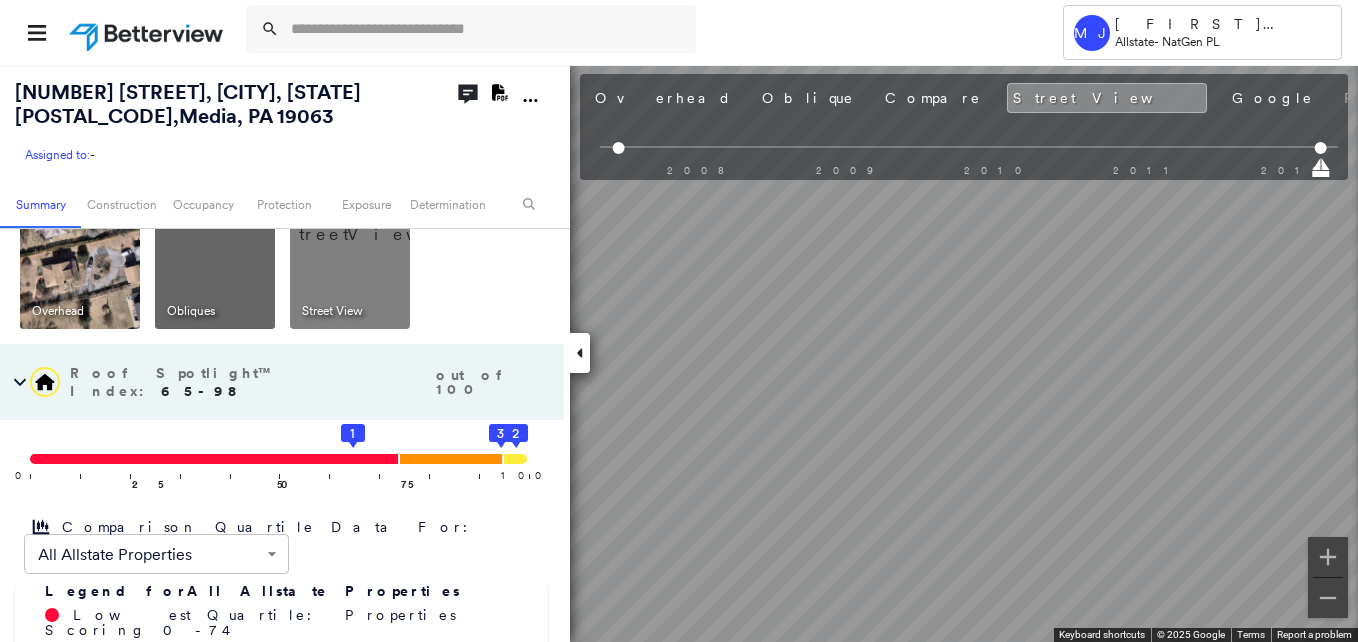 scroll, scrollTop: 0, scrollLeft: 0, axis: both 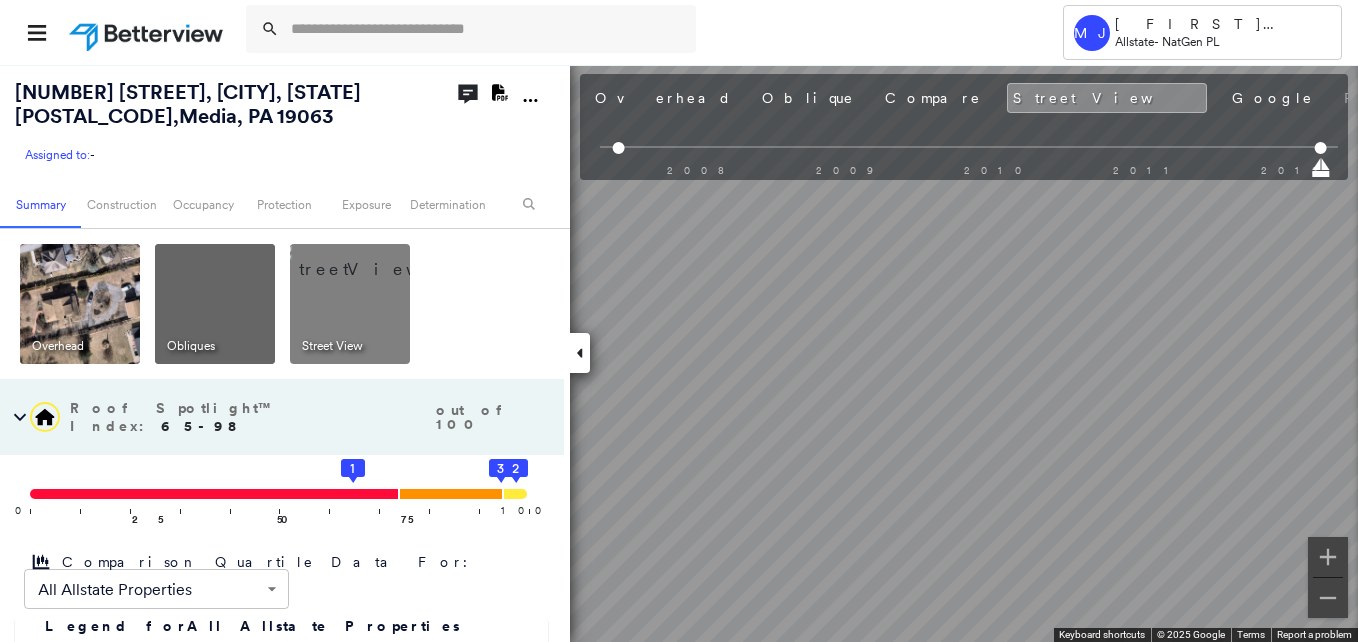 click at bounding box center [215, 304] 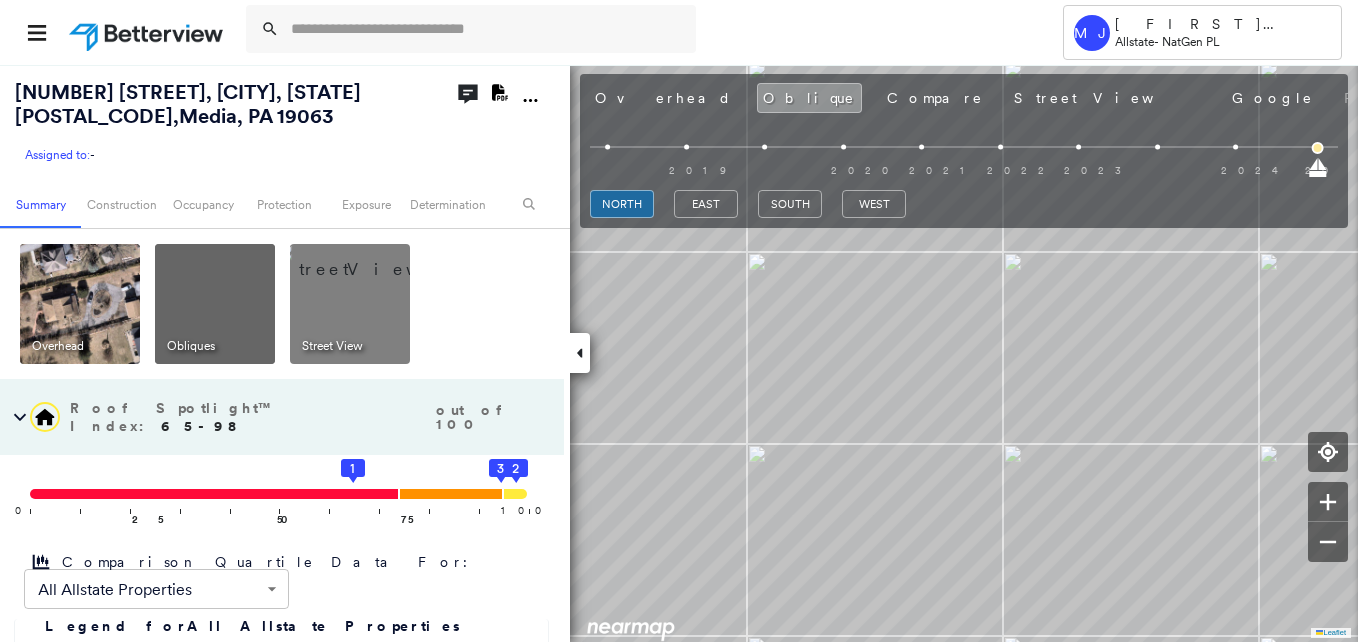 click at bounding box center [80, 304] 